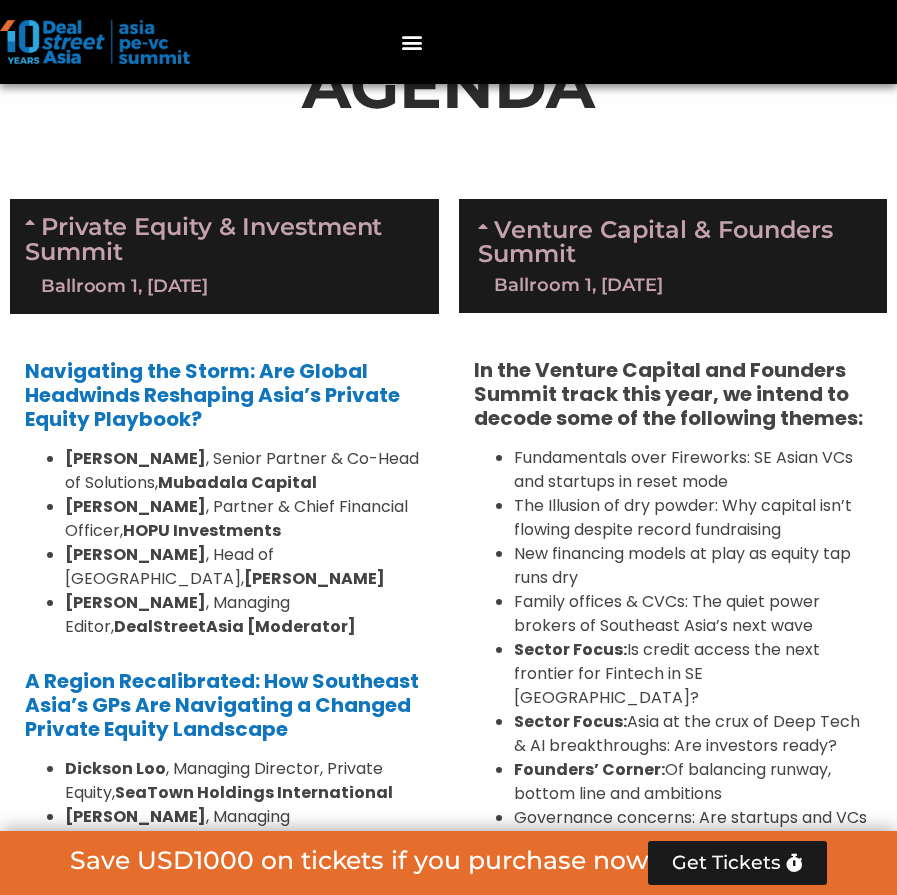 scroll, scrollTop: 1291, scrollLeft: 0, axis: vertical 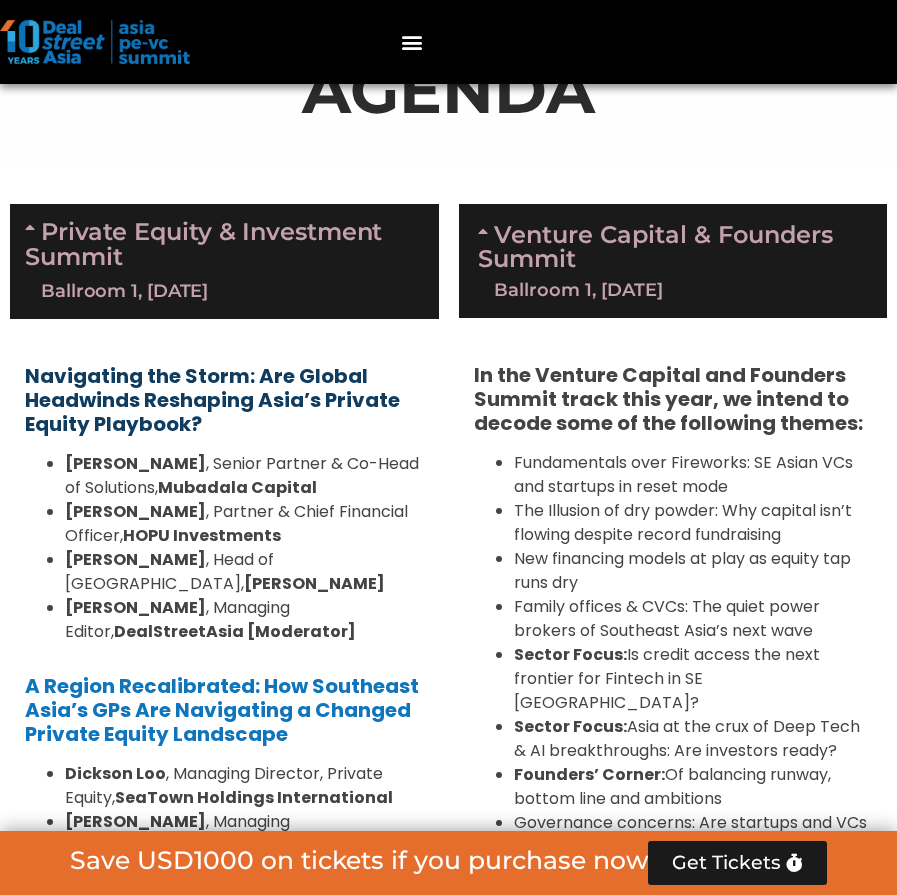 click on "Navigating the Storm: Are Global Headwinds Reshaping Asia’s Private Equity Playbook?" at bounding box center [212, 400] 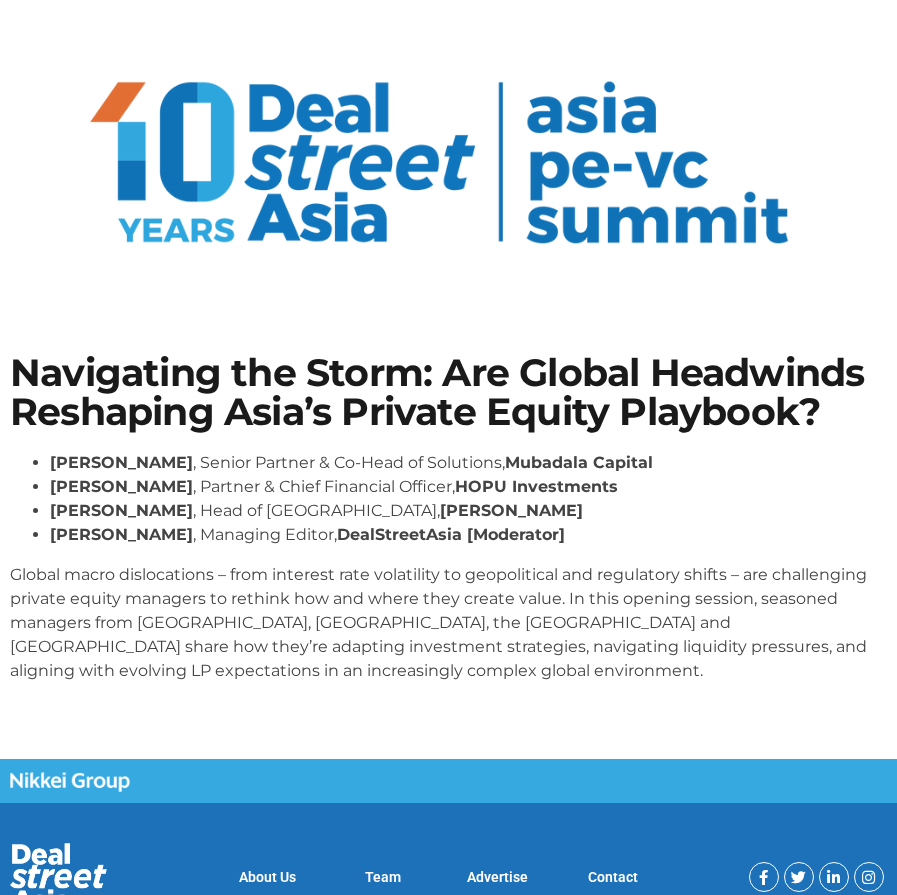 scroll, scrollTop: 75, scrollLeft: 0, axis: vertical 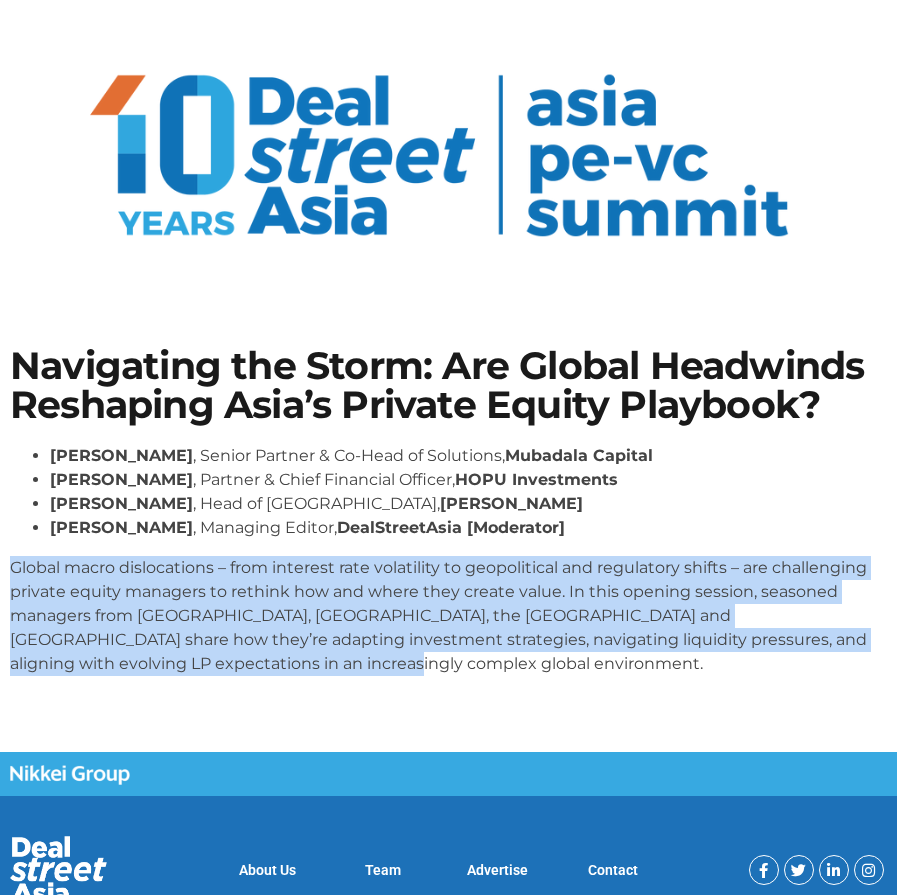 drag, startPoint x: 315, startPoint y: 677, endPoint x: 7, endPoint y: 577, distance: 323.82712 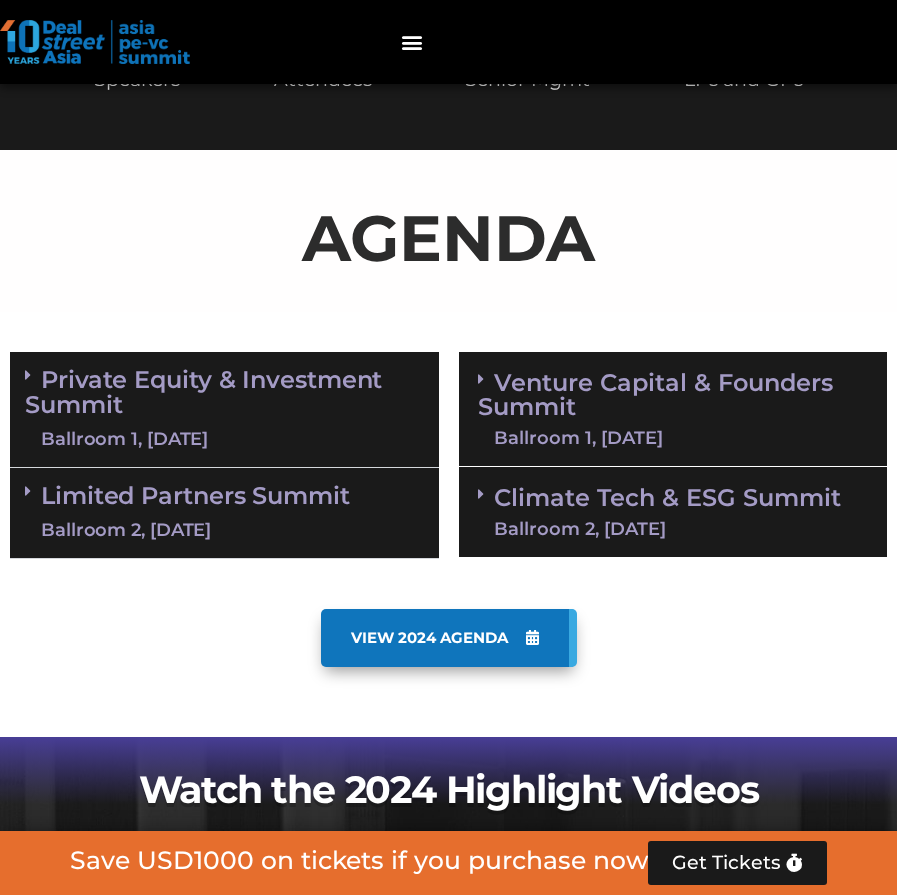scroll, scrollTop: 1339, scrollLeft: 0, axis: vertical 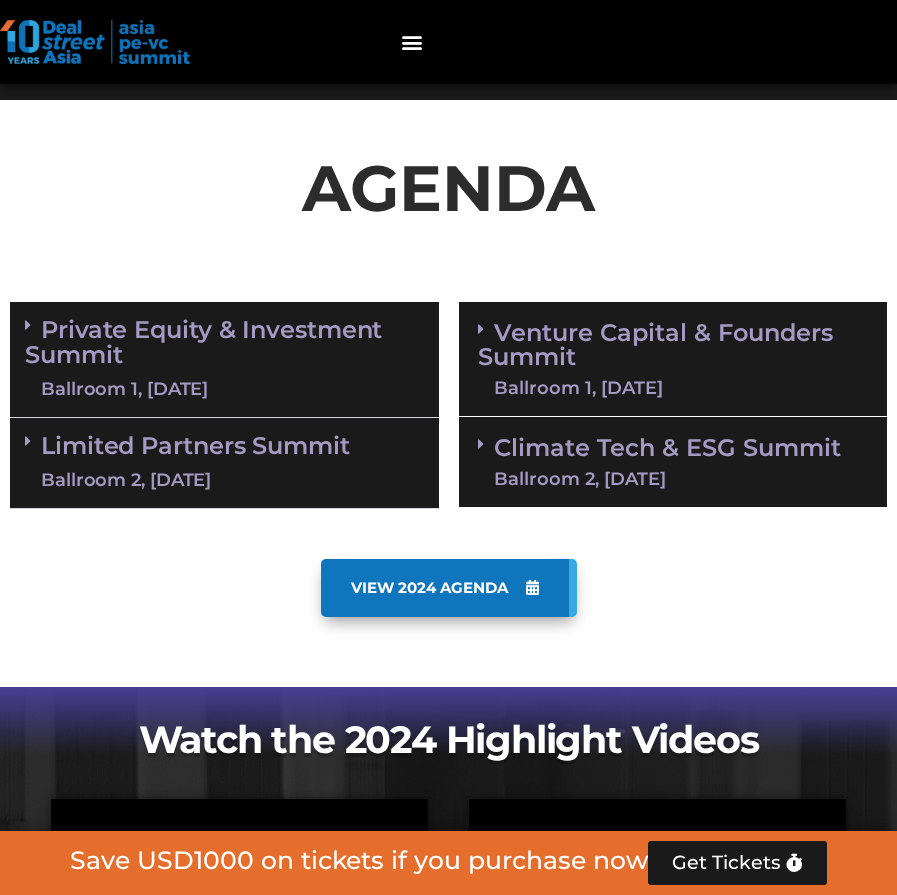 click at bounding box center (28, 325) 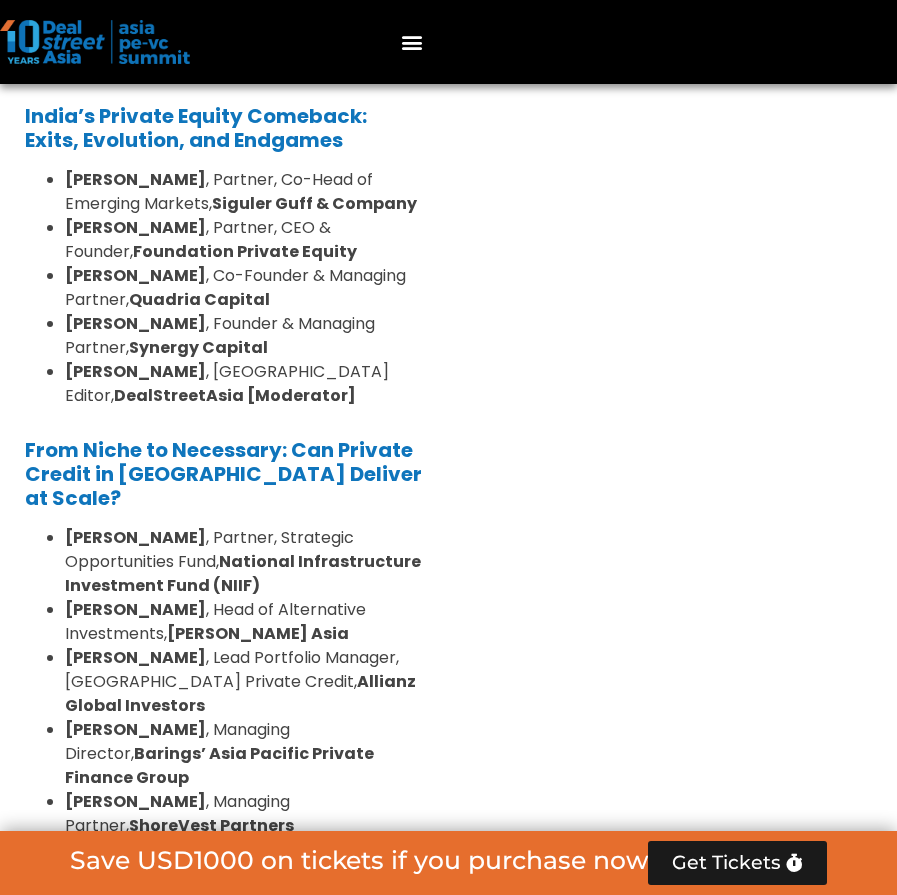 scroll, scrollTop: 2542, scrollLeft: 0, axis: vertical 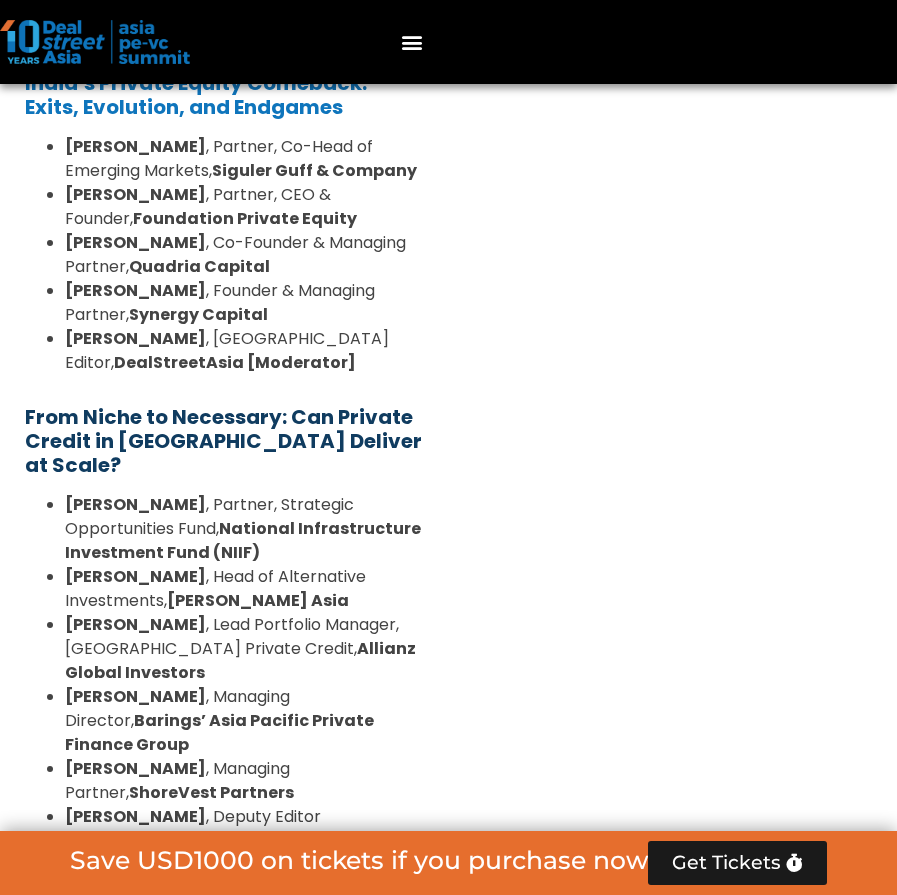 click on "From Niche to Necessary: Can Private Credit in Asia Deliver at Scale?" at bounding box center [223, 441] 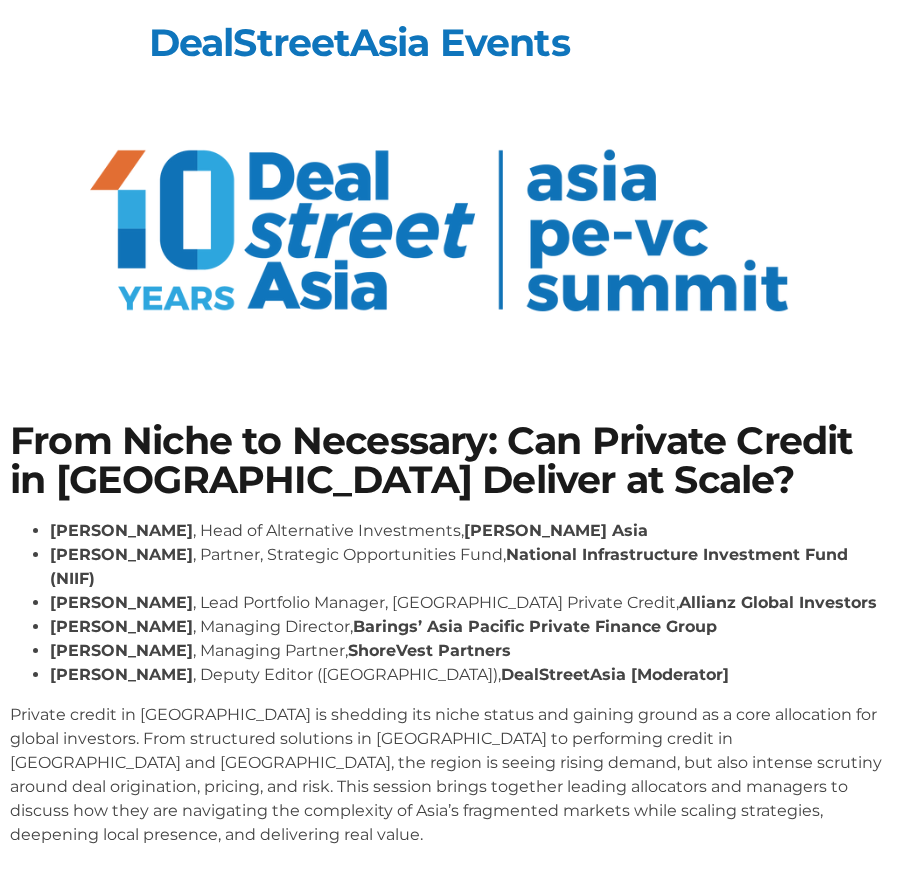 scroll, scrollTop: 0, scrollLeft: 0, axis: both 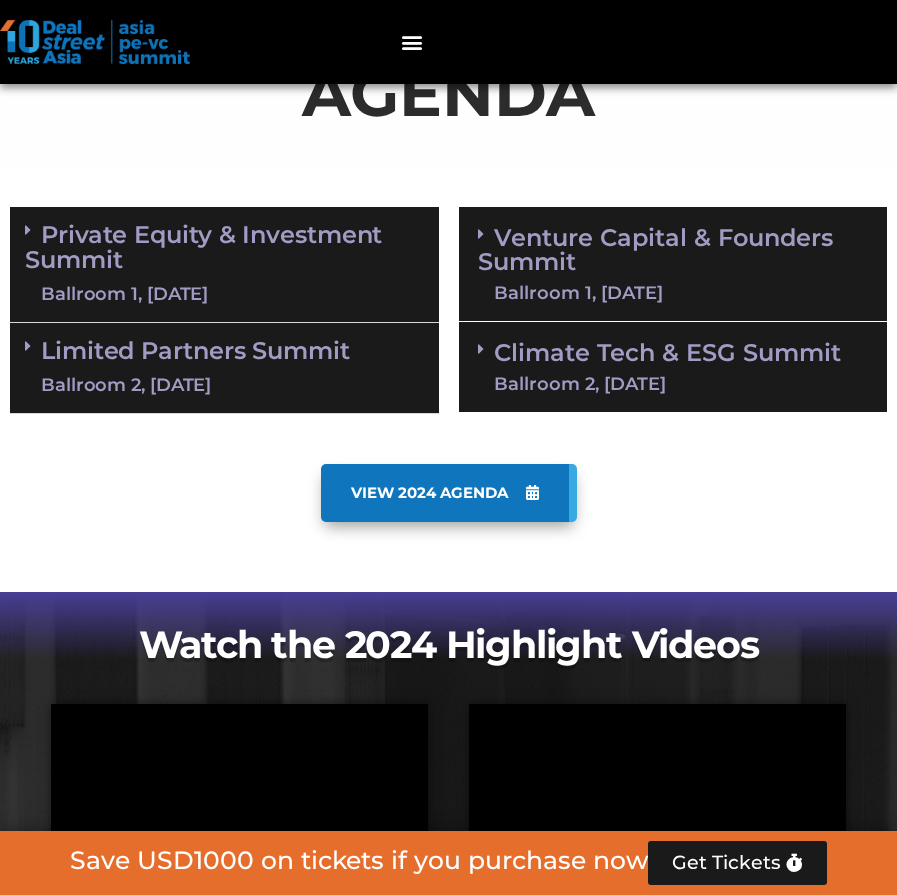click on "Ballroom 2, 10 Sept" at bounding box center (232, 385) 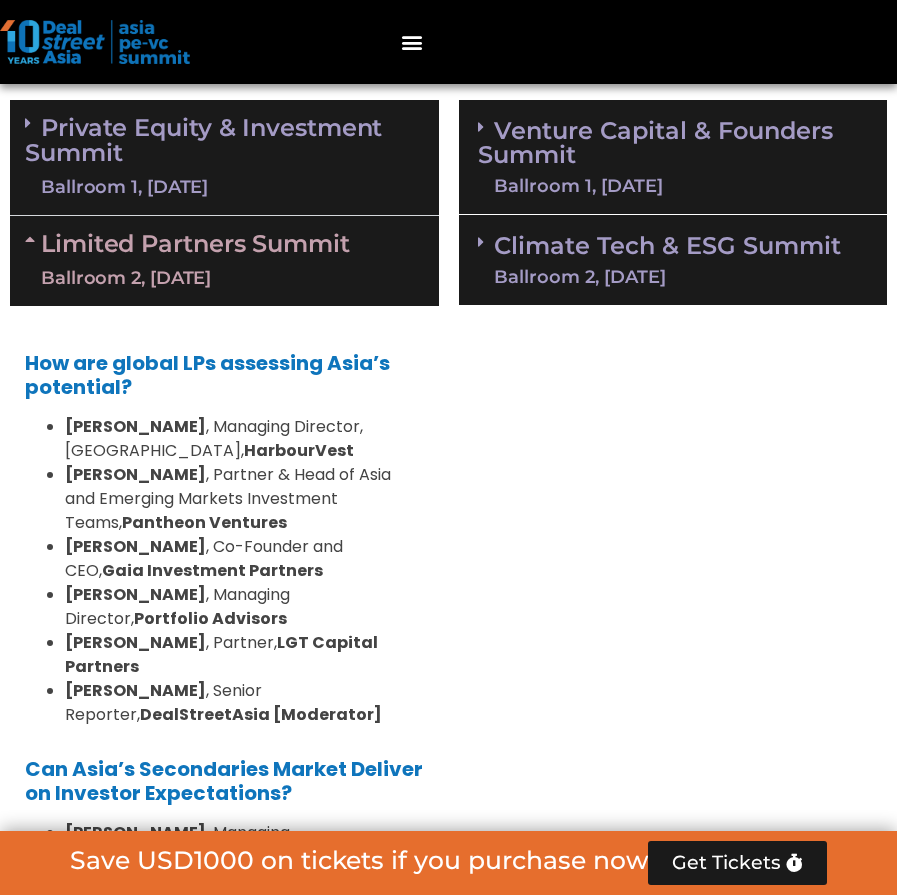 scroll, scrollTop: 1571, scrollLeft: 0, axis: vertical 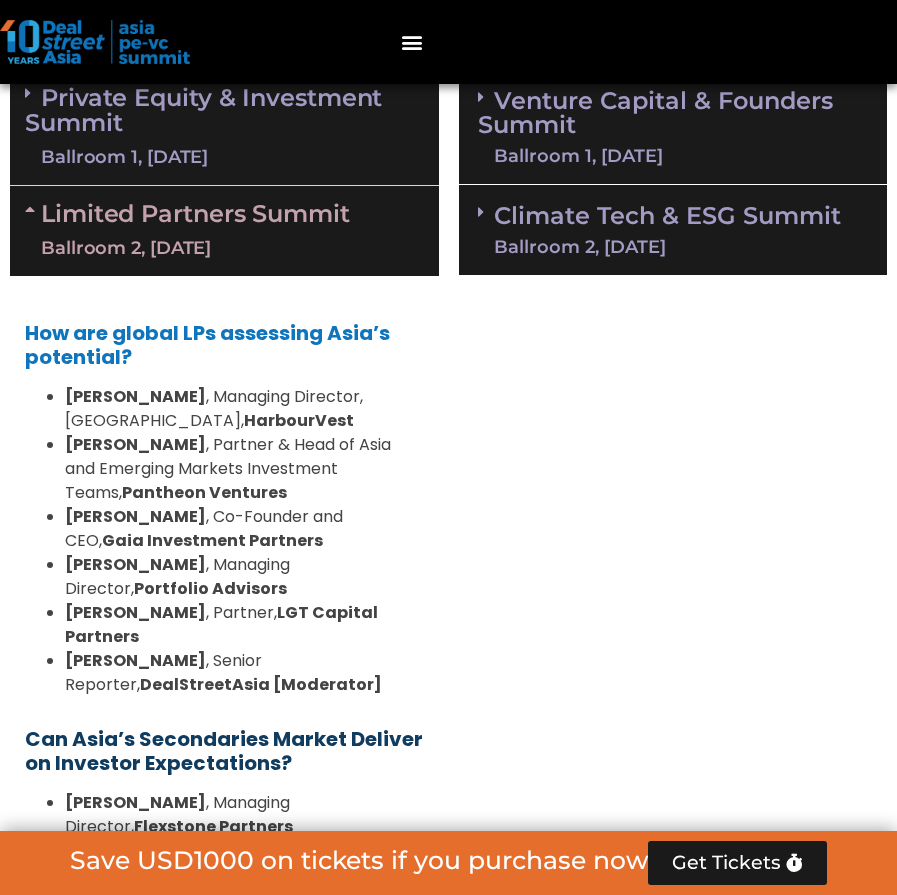 click on "Can Asia’s Secondaries Market Deliver on Investor Expectations?" at bounding box center (224, 751) 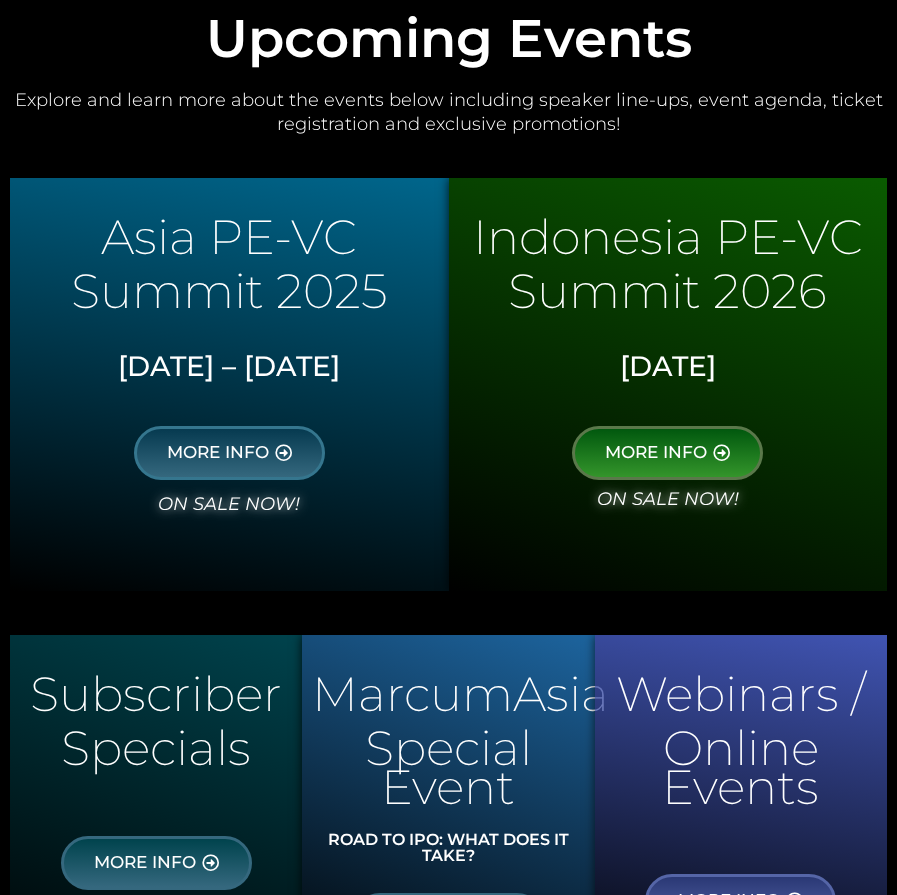 scroll, scrollTop: 975, scrollLeft: 0, axis: vertical 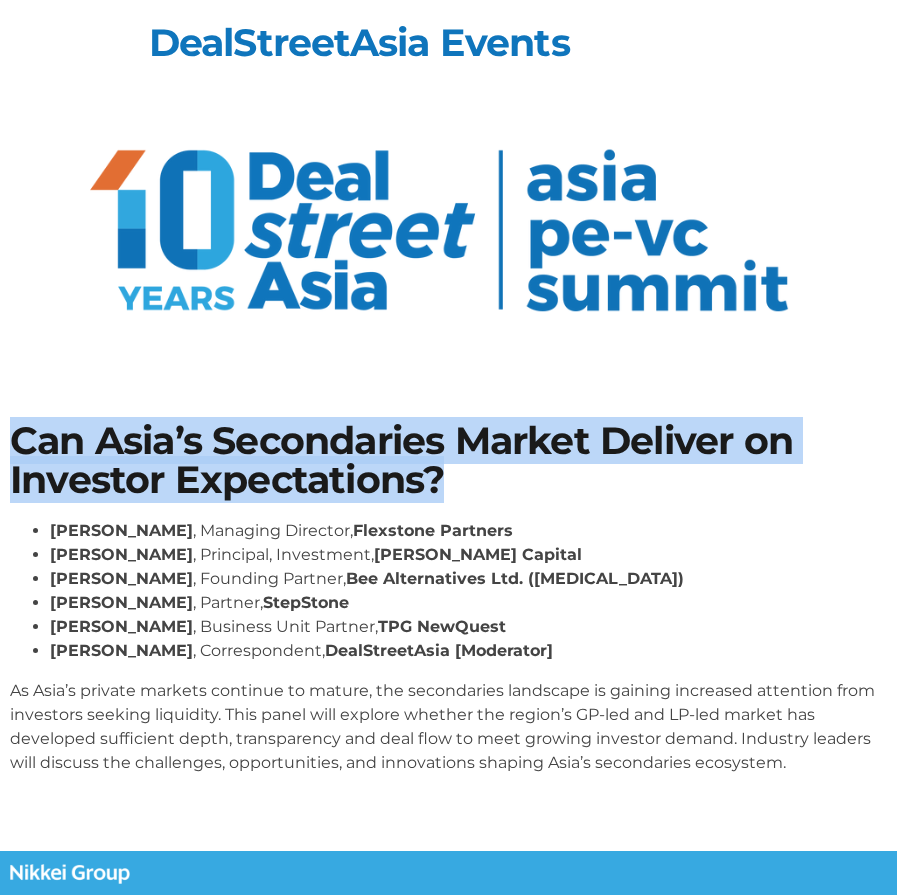 drag, startPoint x: 460, startPoint y: 495, endPoint x: 3, endPoint y: 448, distance: 459.4105 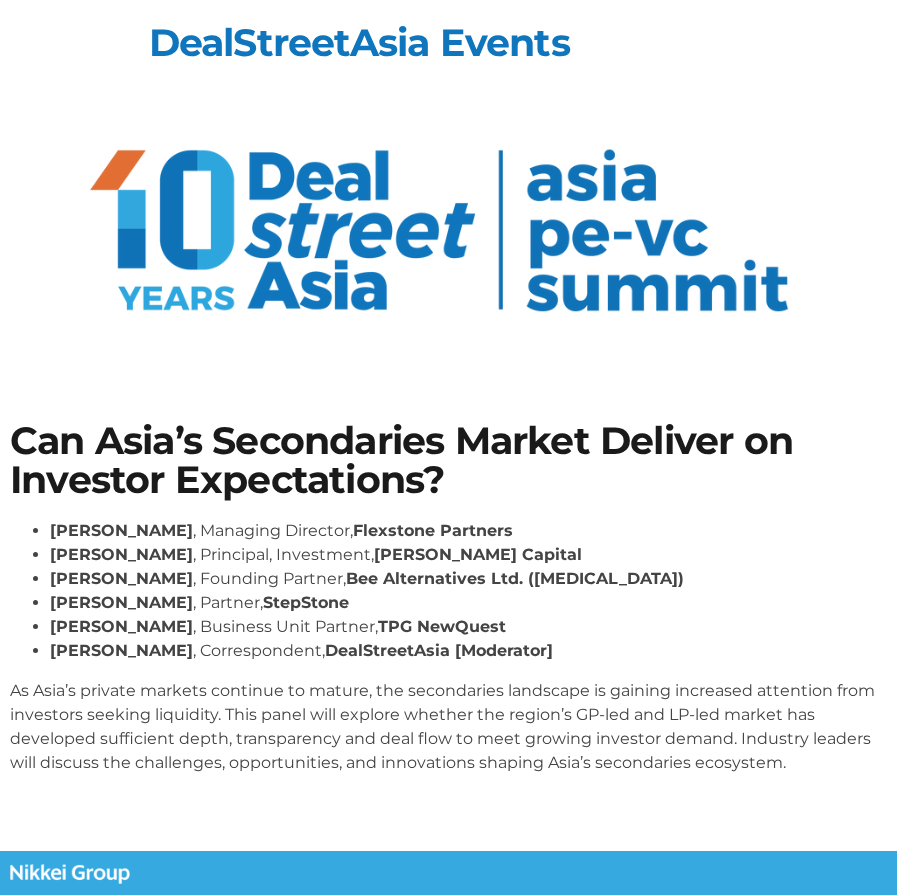 click on "As Asia’s private markets continue to mature, the secondaries landscape is gaining increased attention from investors seeking liquidity. This panel will explore whether the region’s GP-led and LP-led market has developed sufficient depth, transparency and deal flow to meet growing investor demand. Industry leaders will discuss the challenges, opportunities, and innovations shaping Asia’s secondaries ecosystem." at bounding box center [448, 727] 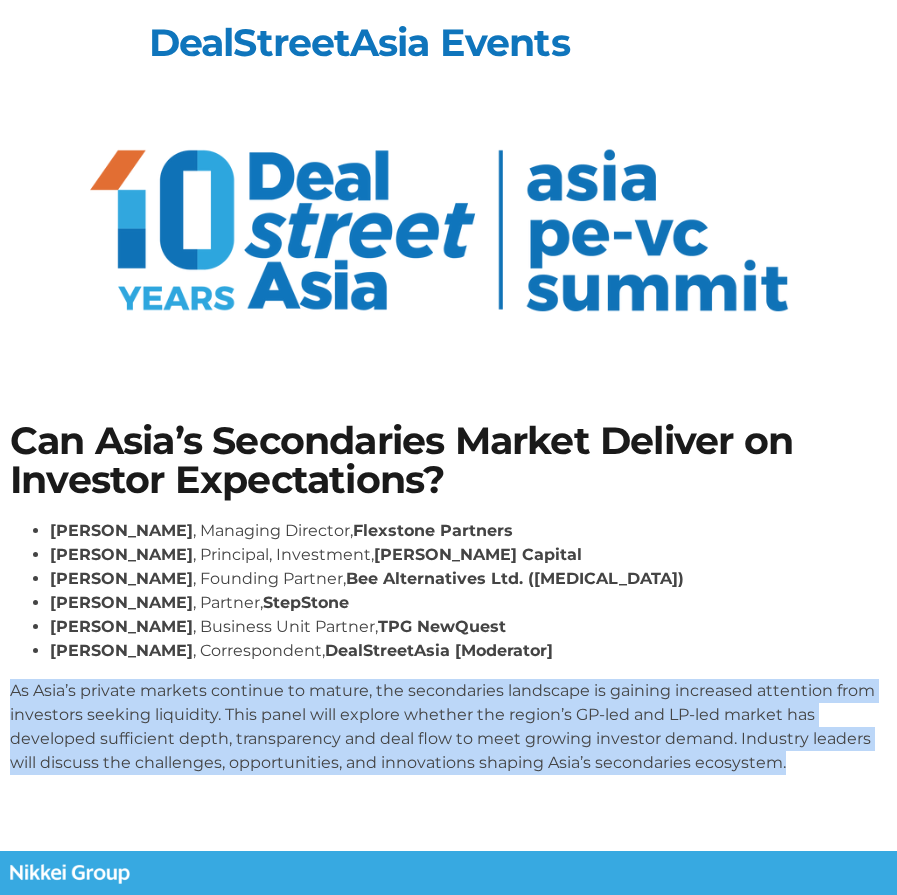 drag, startPoint x: 817, startPoint y: 764, endPoint x: 0, endPoint y: 691, distance: 820.2548 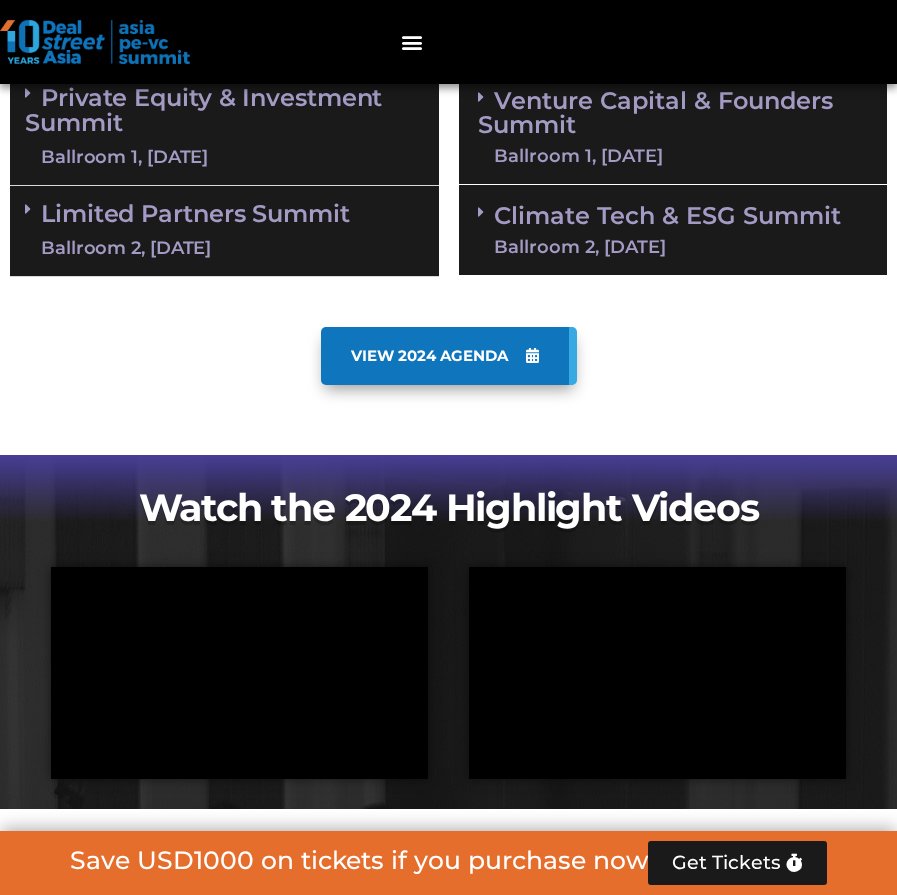 scroll, scrollTop: 1524, scrollLeft: 0, axis: vertical 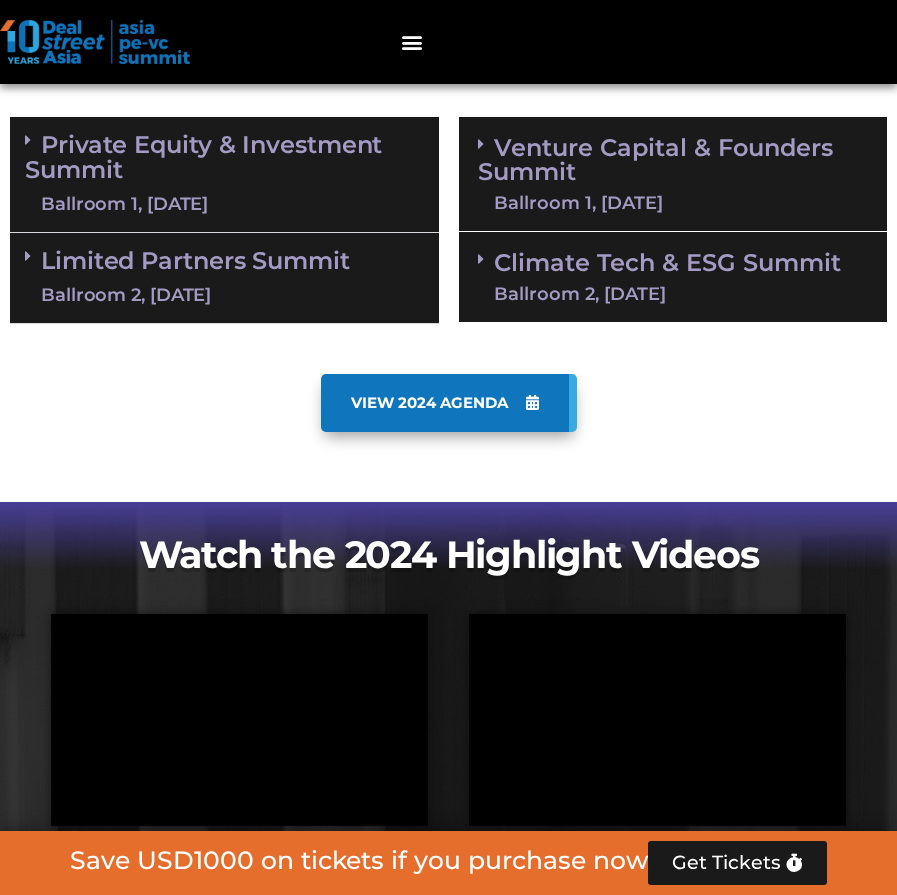 click at bounding box center [28, 256] 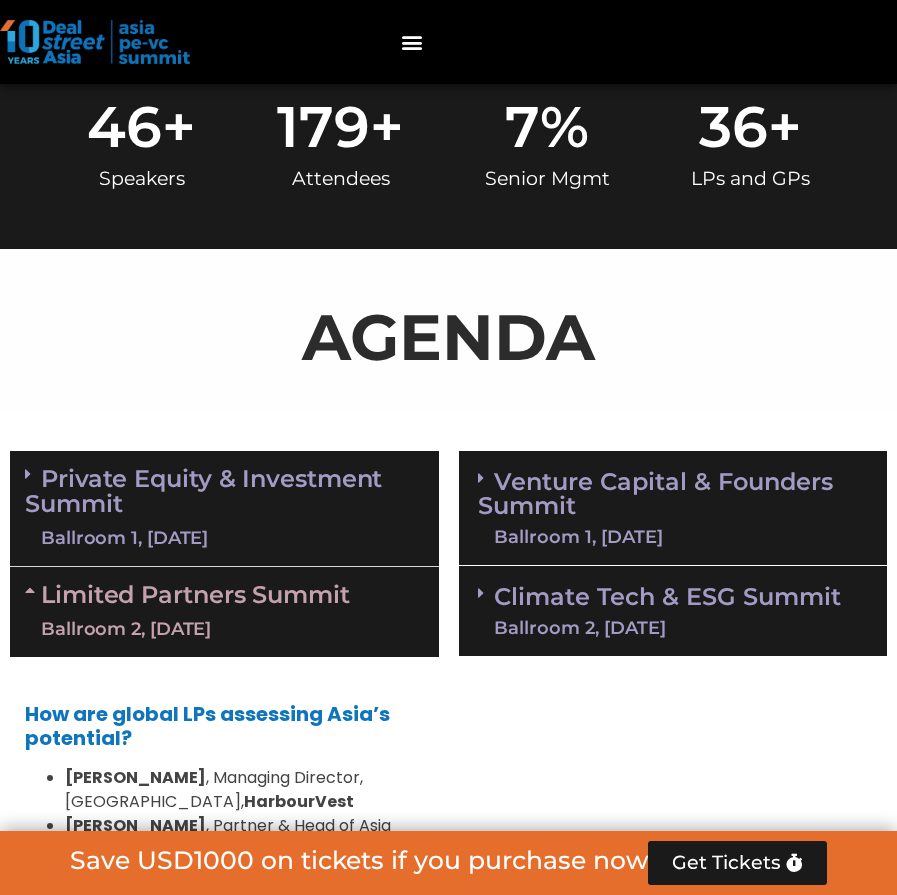 scroll, scrollTop: 1187, scrollLeft: 0, axis: vertical 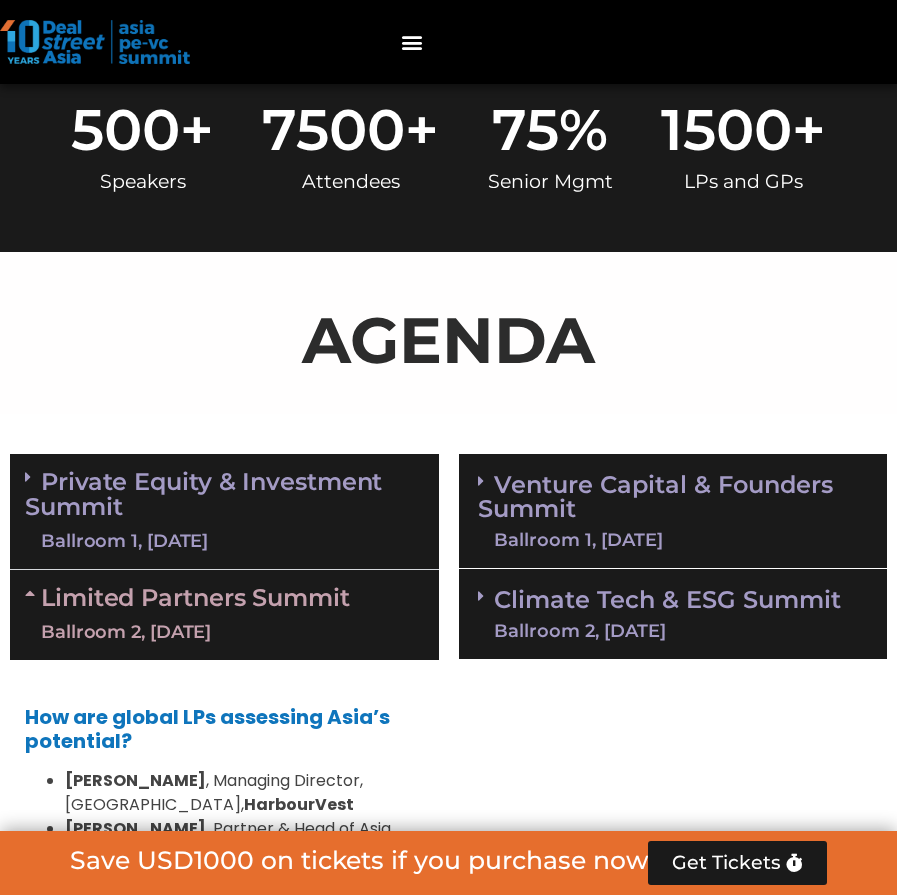 click at bounding box center [481, 481] 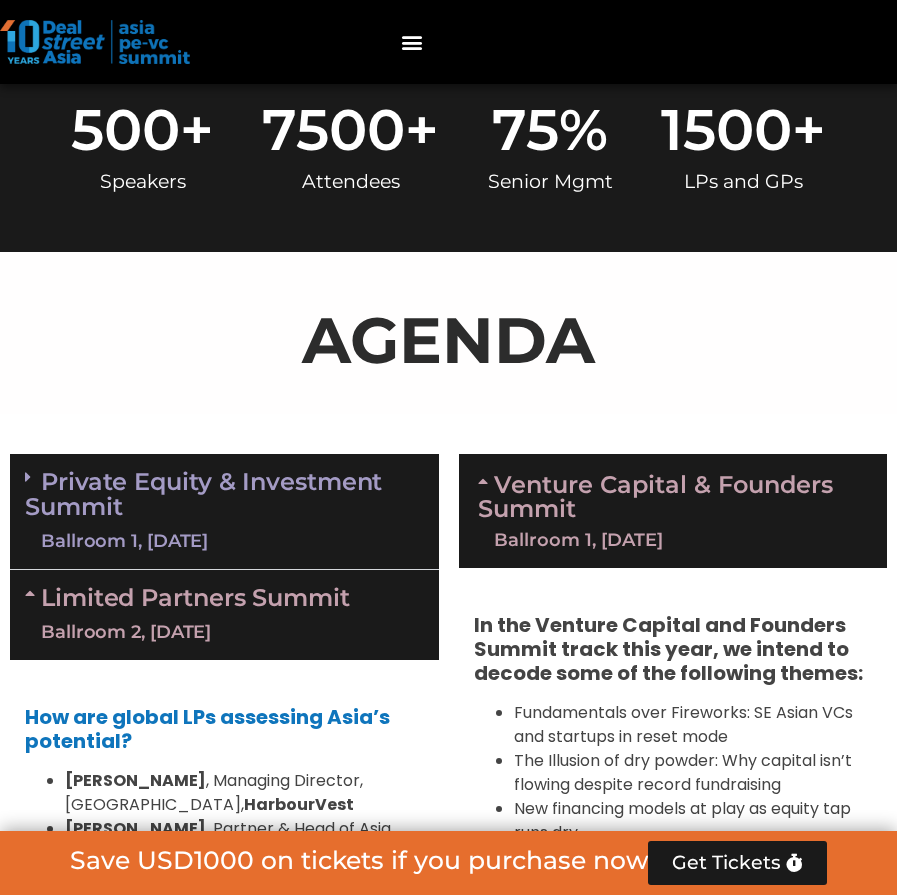 click at bounding box center [33, 477] 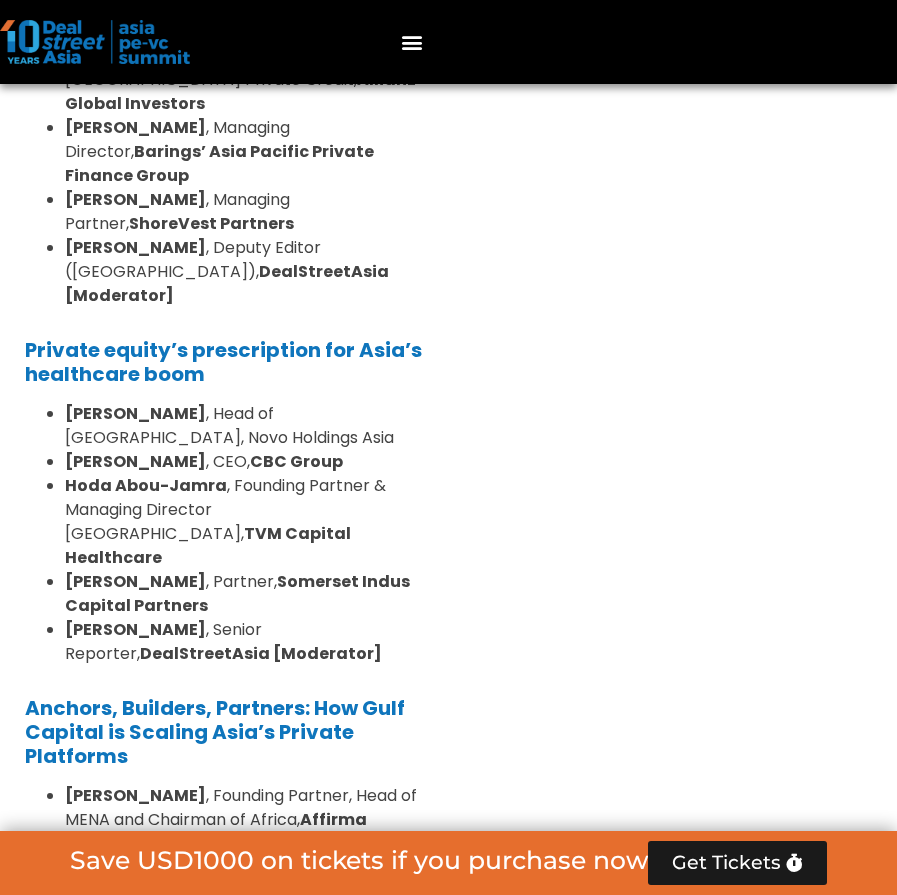 scroll, scrollTop: 3114, scrollLeft: 0, axis: vertical 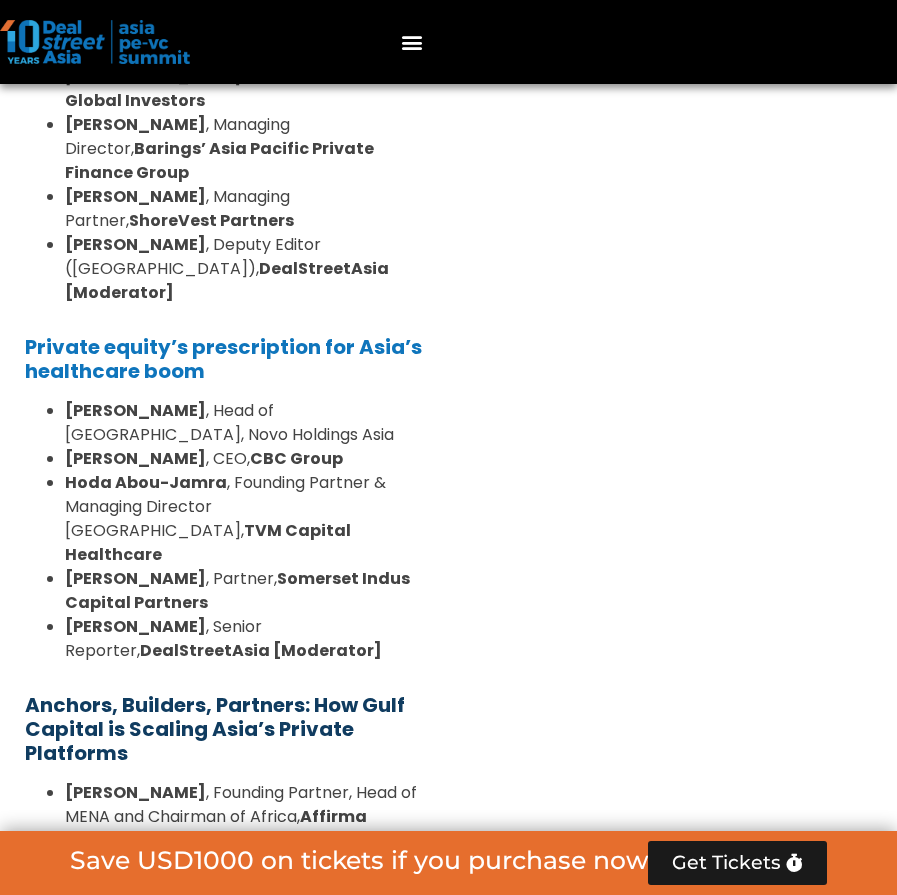 click on "Anchors, Builders, Partners: How Gulf Capital is Scaling Asia’s Private Platforms" at bounding box center [215, 729] 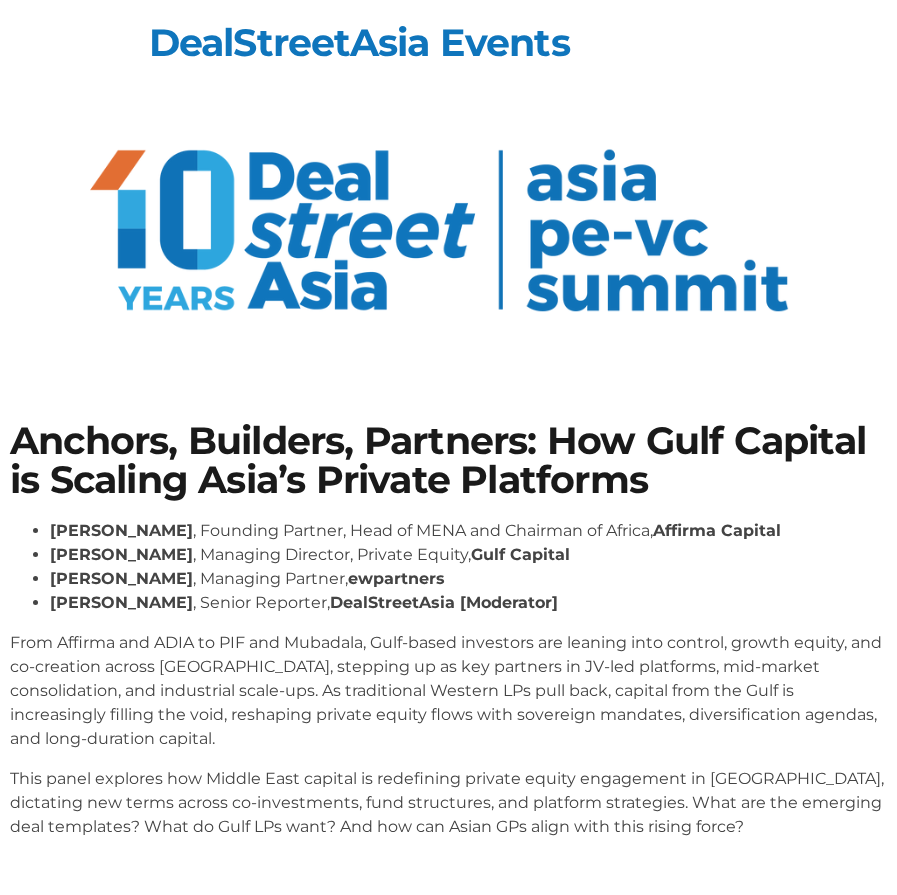 scroll, scrollTop: 114, scrollLeft: 0, axis: vertical 